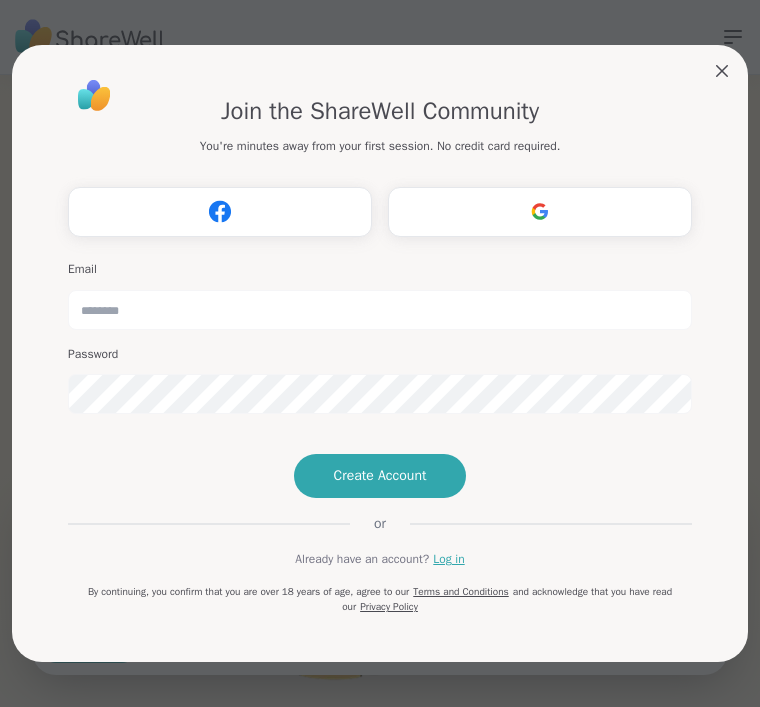scroll, scrollTop: 0, scrollLeft: 0, axis: both 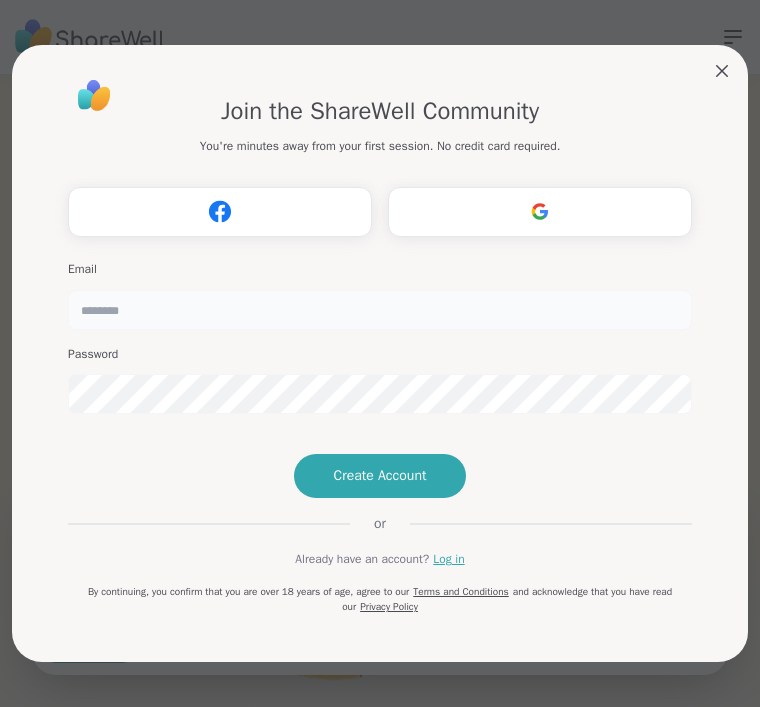 click at bounding box center [380, 310] 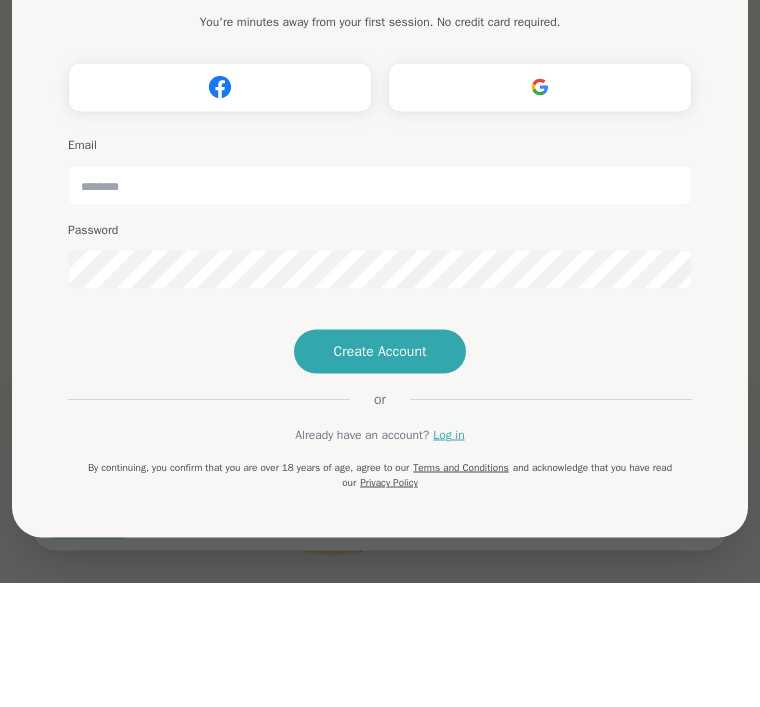 click on "Register with Google" at bounding box center (540, 212) 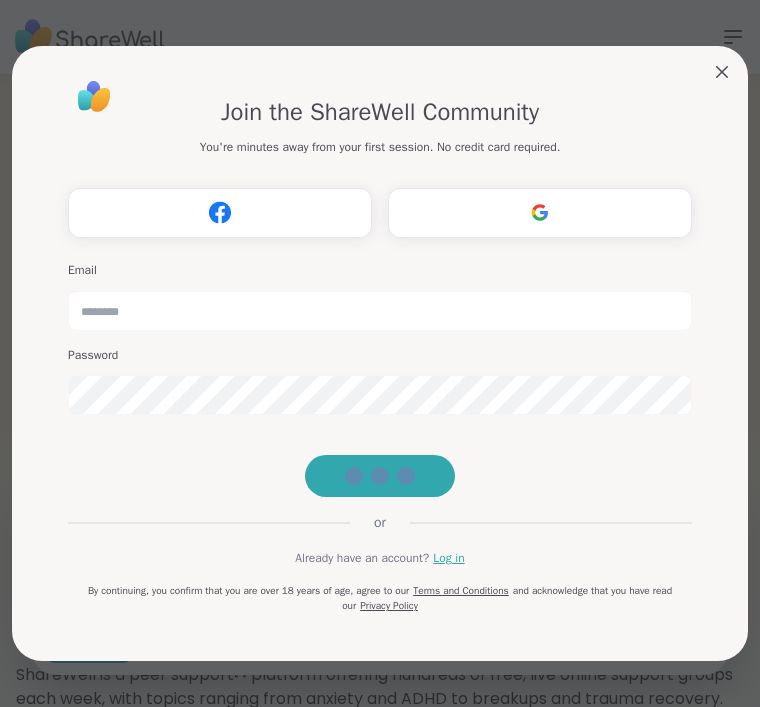 scroll, scrollTop: 20, scrollLeft: 0, axis: vertical 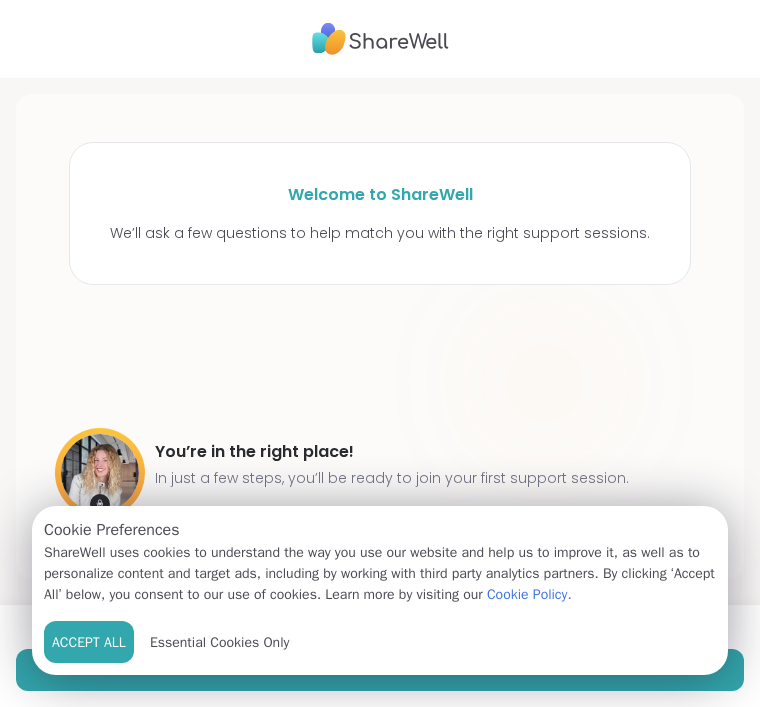 click on "Accept All" at bounding box center (89, 642) 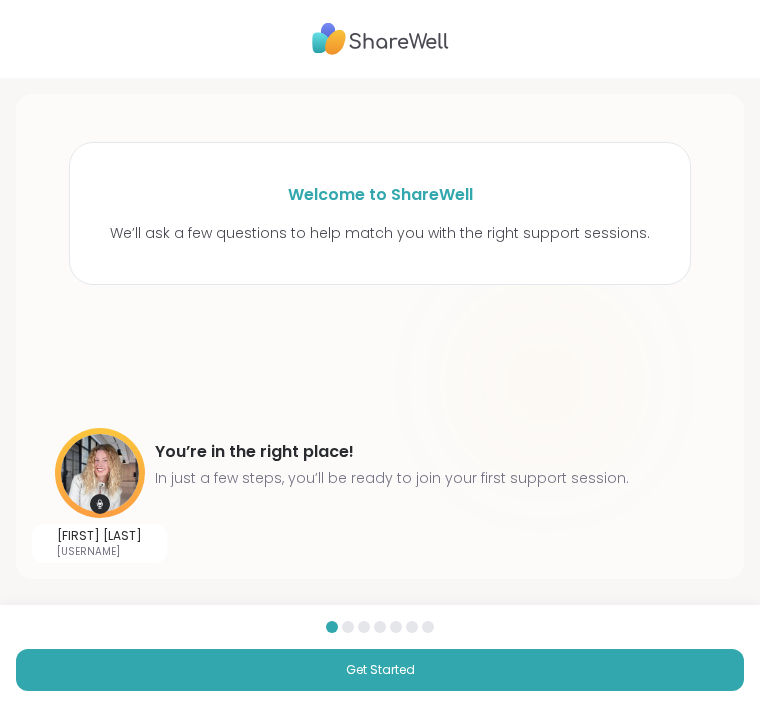 click on "Get Started" at bounding box center [380, 670] 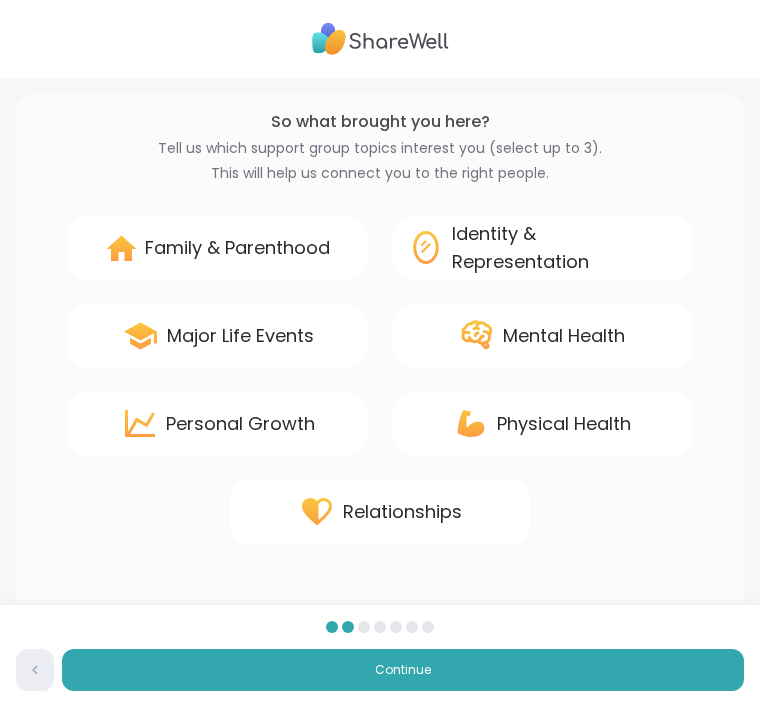 click on "Mental Health" at bounding box center (564, 336) 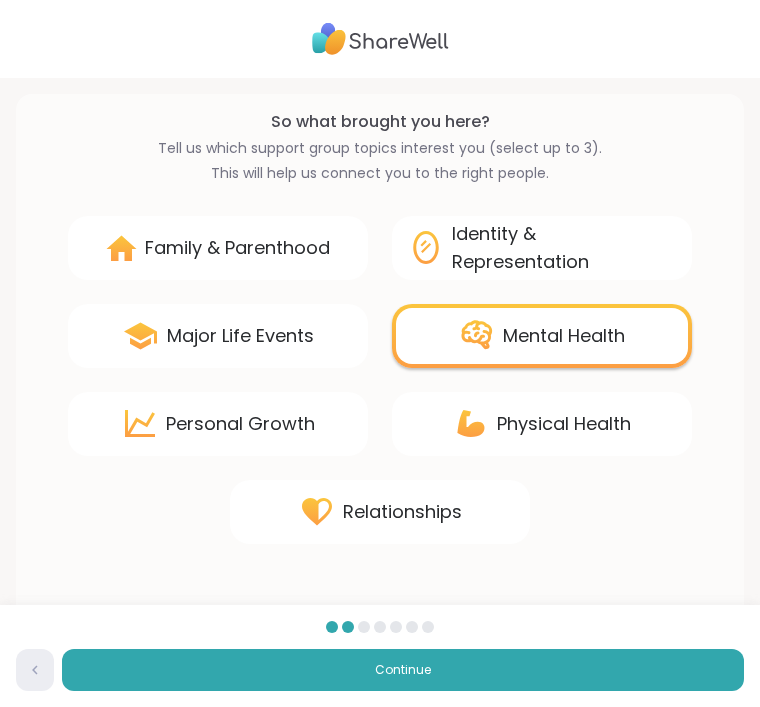 click on "Continue" at bounding box center (403, 670) 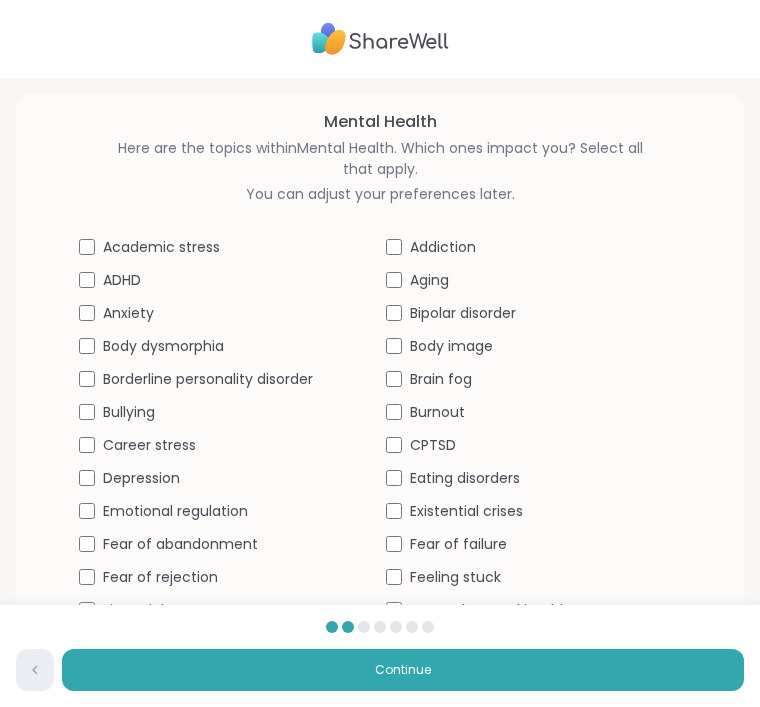 click on "Body dysmorphia" at bounding box center (163, 346) 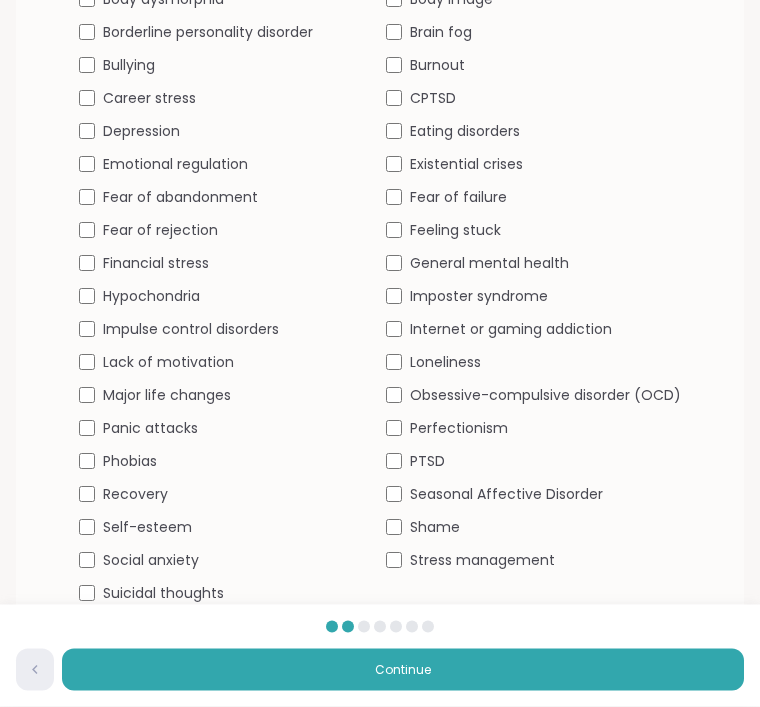 scroll, scrollTop: 347, scrollLeft: 0, axis: vertical 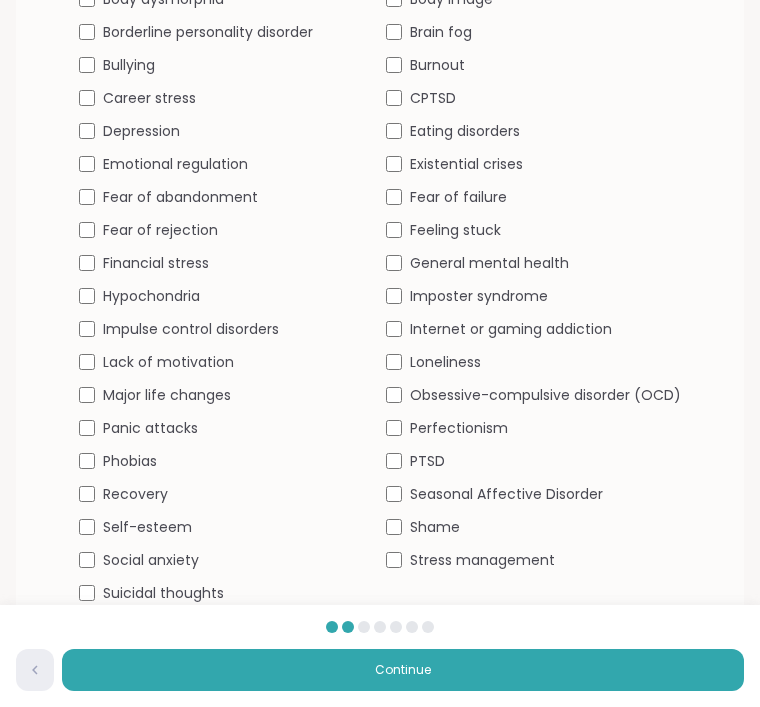 click on "Suicidal thoughts" at bounding box center [163, 593] 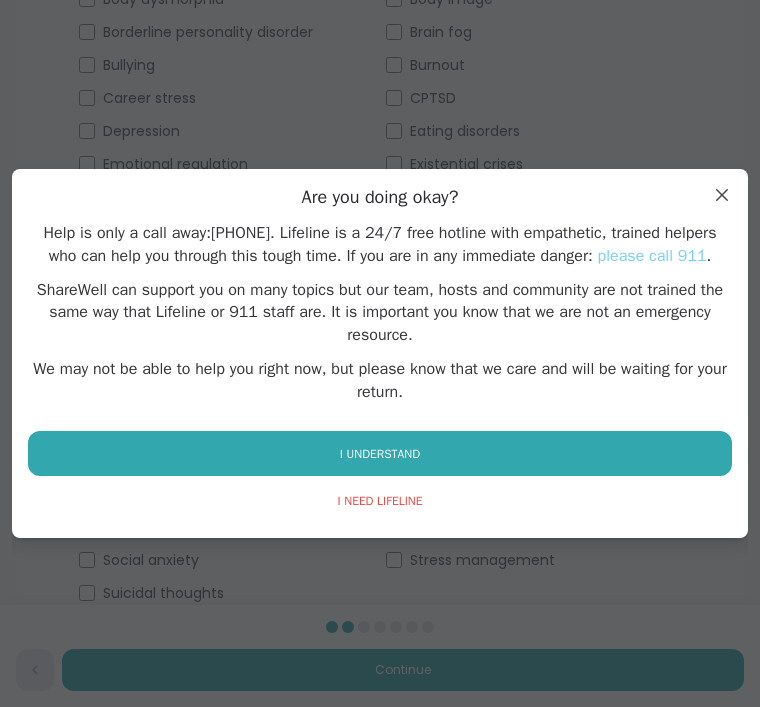 click on "I UNDERSTAND" at bounding box center [380, 454] 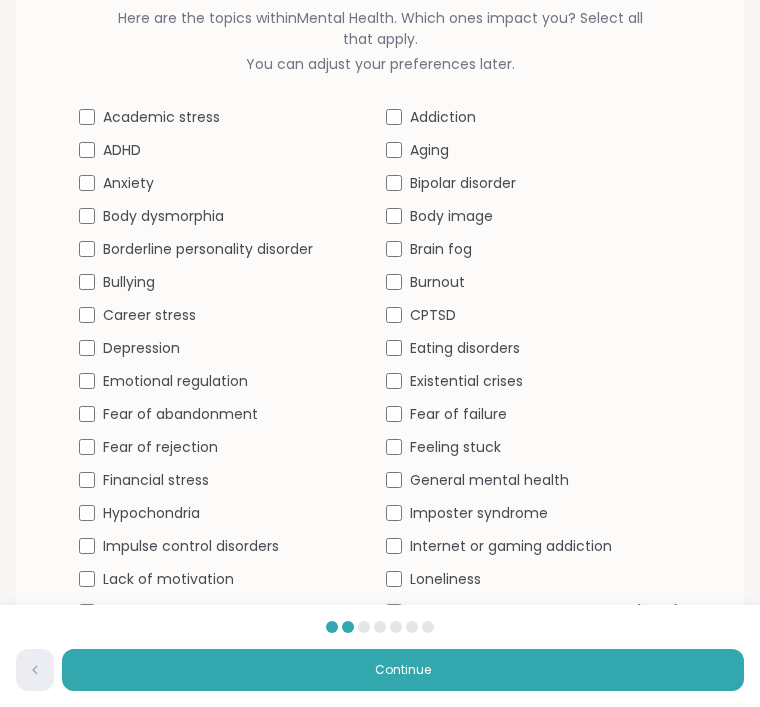 scroll, scrollTop: 130, scrollLeft: 0, axis: vertical 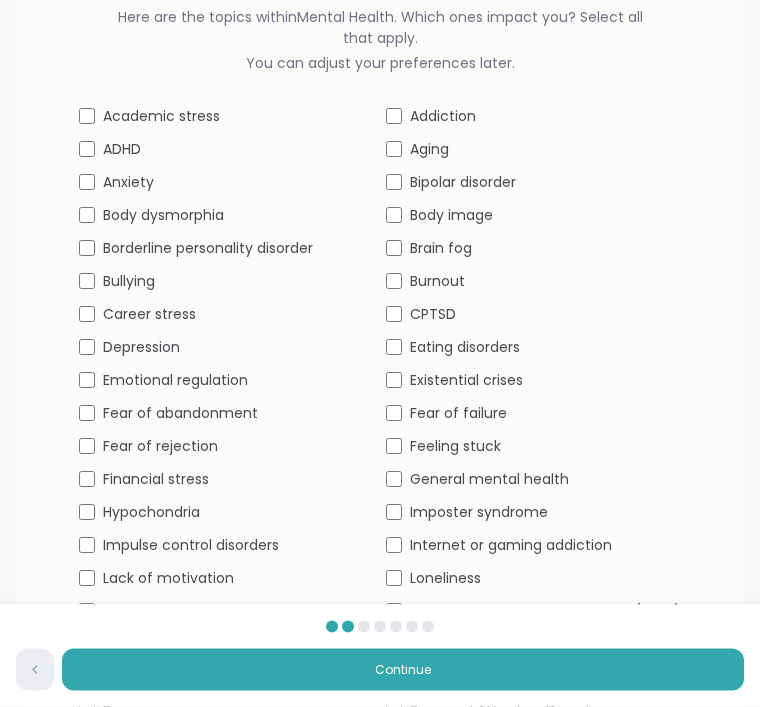 click on "Eating disorders" at bounding box center (533, 348) 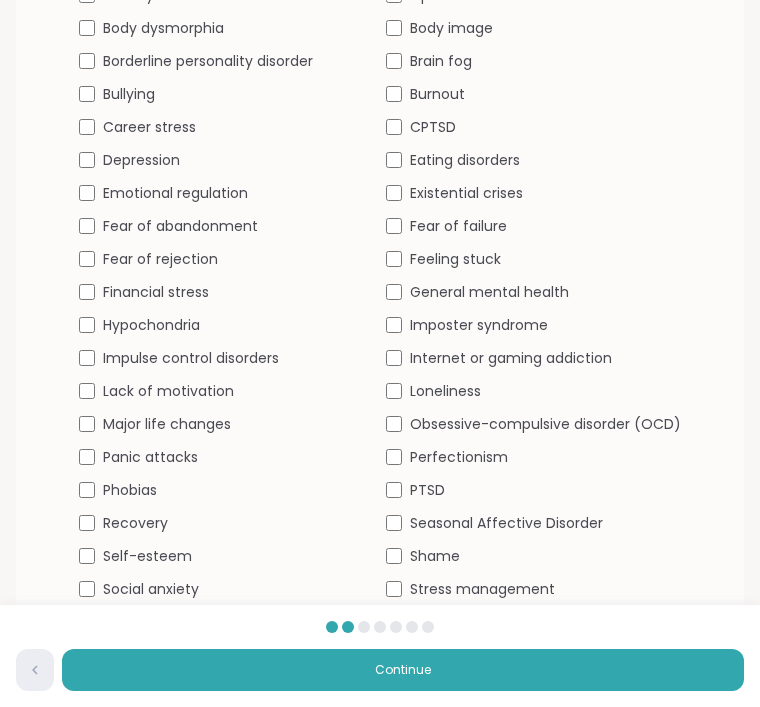 scroll, scrollTop: 322, scrollLeft: 0, axis: vertical 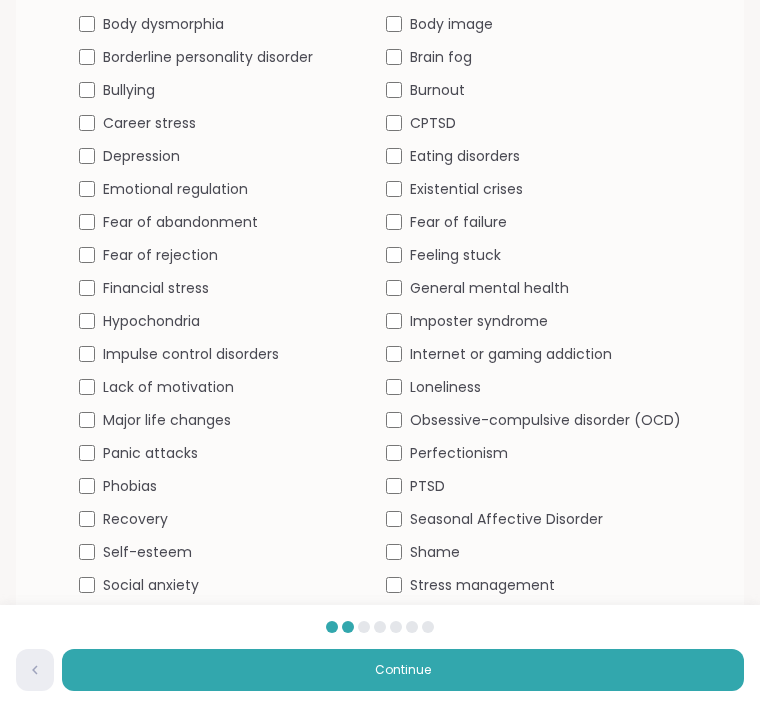 click on "Continue" at bounding box center [403, 670] 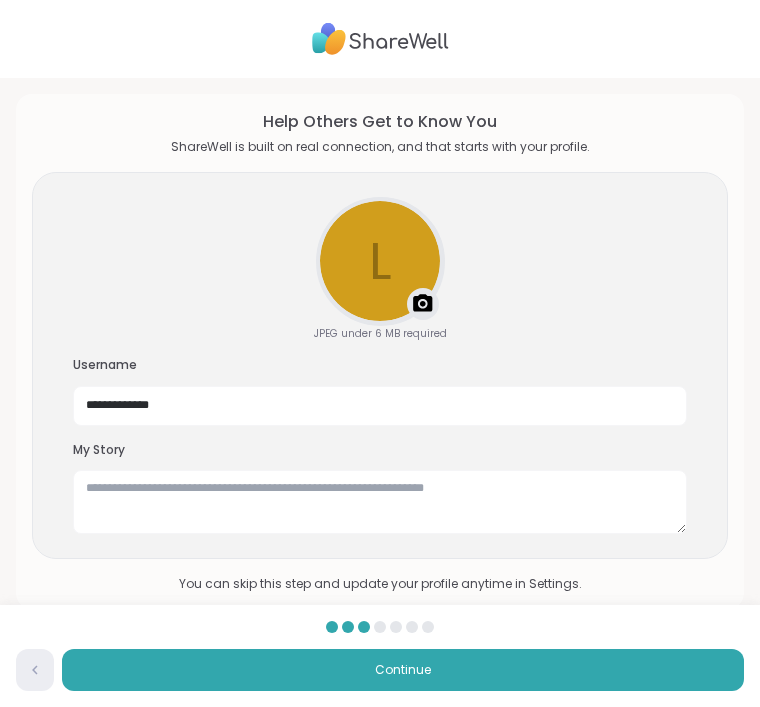 click on "Continue" at bounding box center [403, 670] 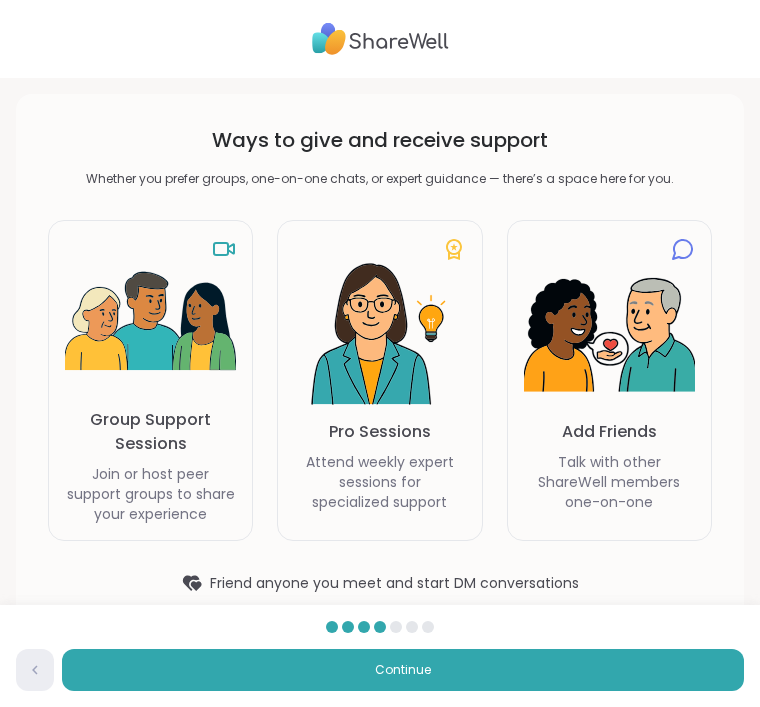 click on "Continue" at bounding box center [403, 670] 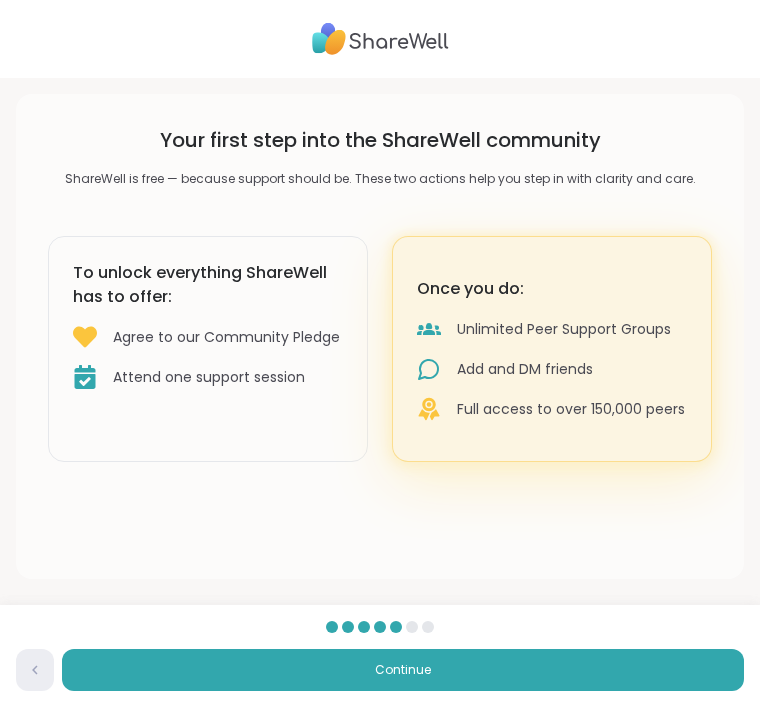 click on "Continue" at bounding box center [403, 670] 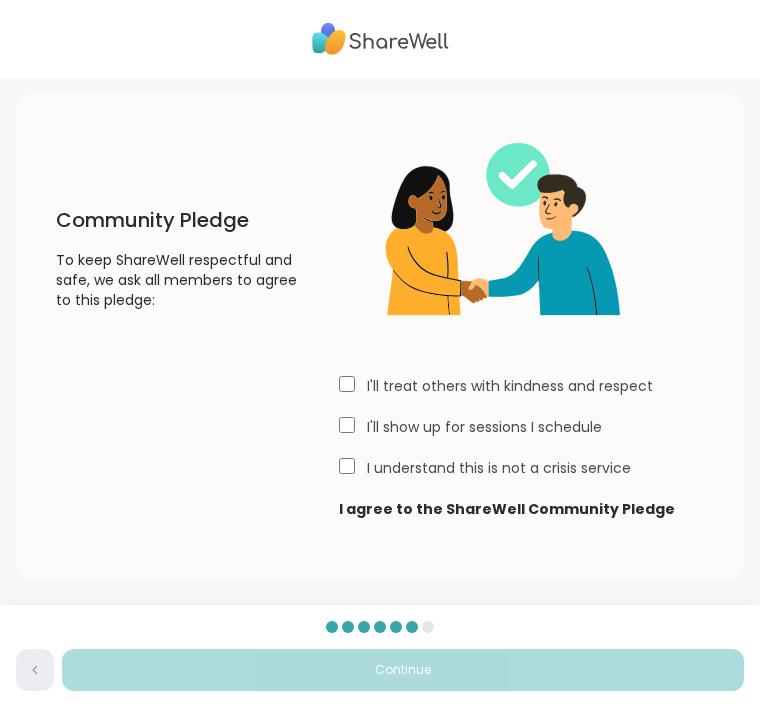 click on "I understand this is not a crisis service" at bounding box center (533, 468) 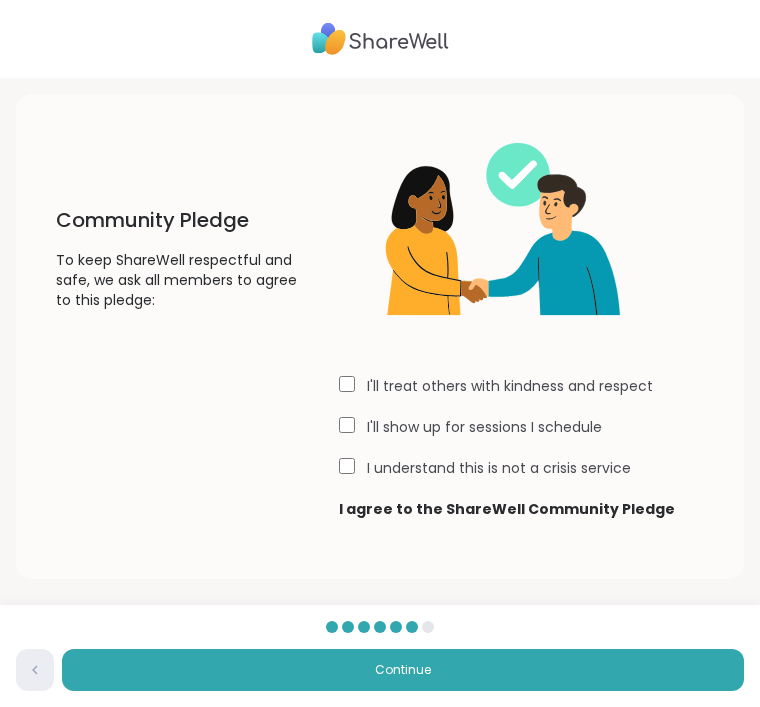 click on "Continue" at bounding box center [403, 670] 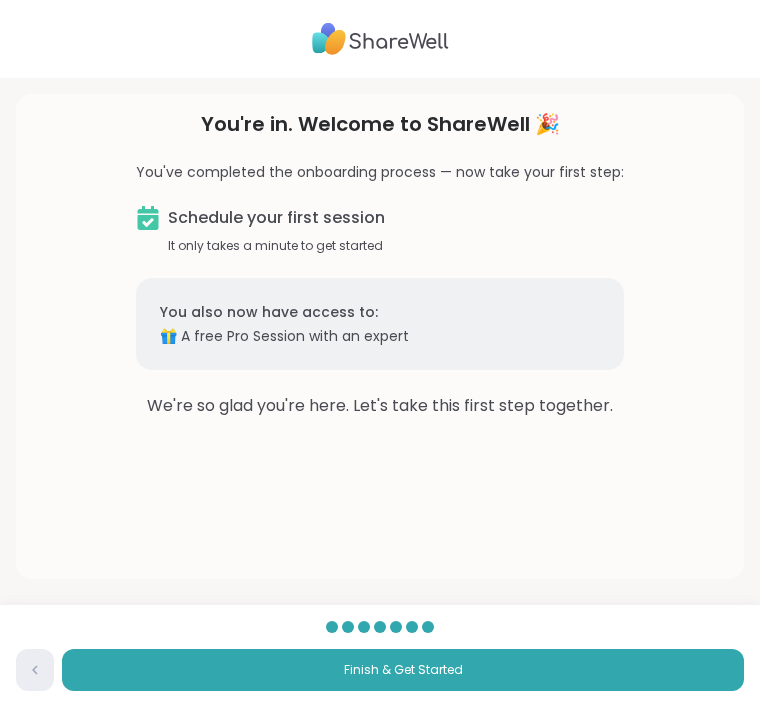 click on "Finish & Get Started" at bounding box center [403, 670] 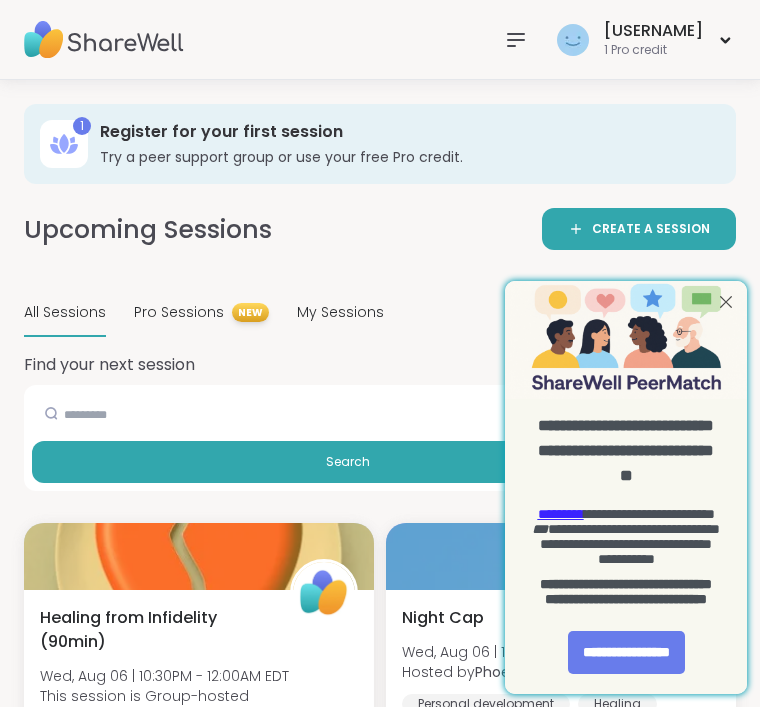 scroll, scrollTop: 0, scrollLeft: 0, axis: both 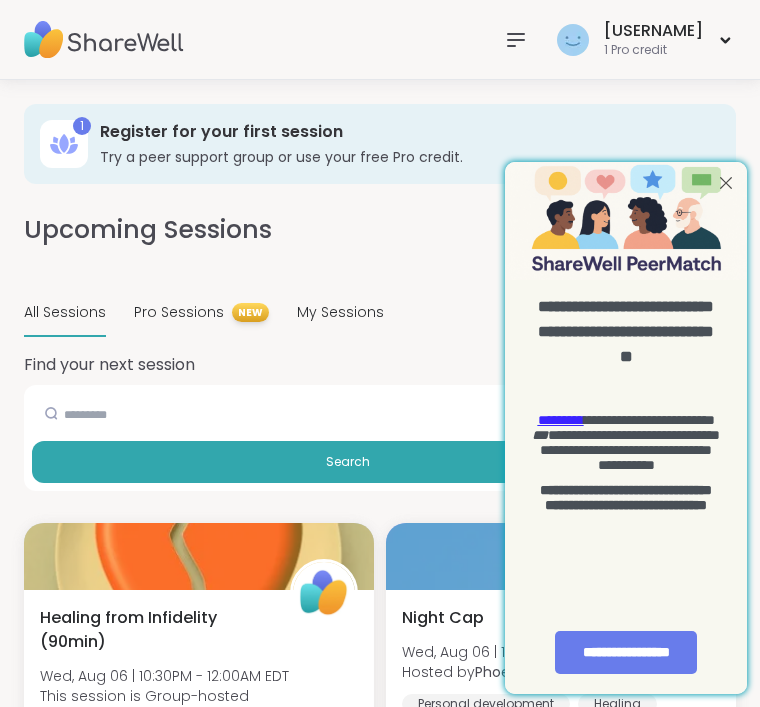 click at bounding box center [726, 183] 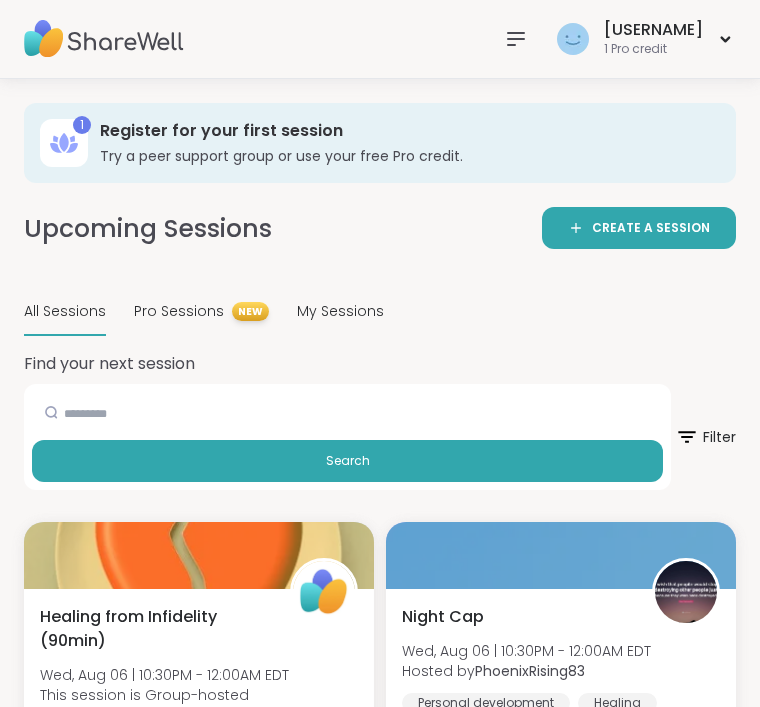scroll, scrollTop: 0, scrollLeft: 0, axis: both 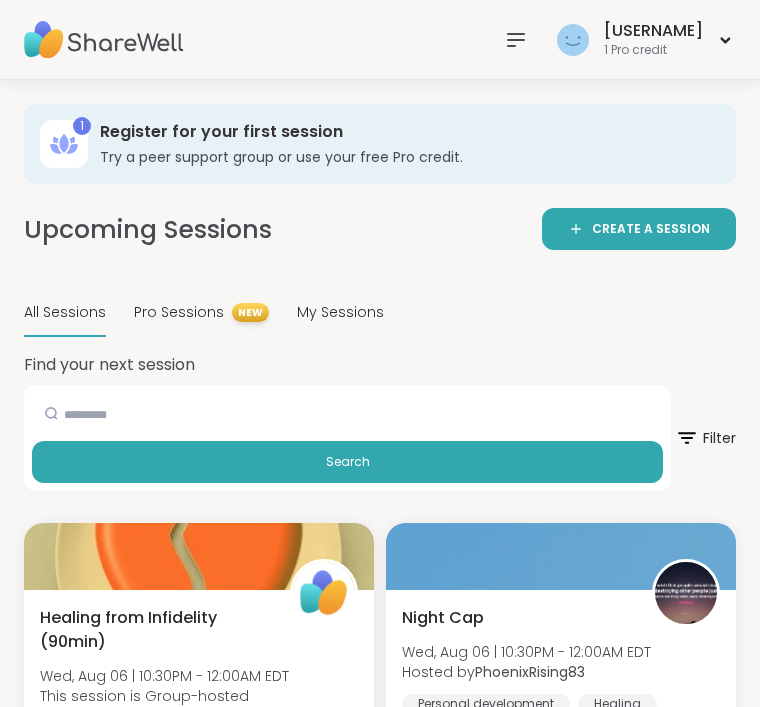 click at bounding box center [516, 40] 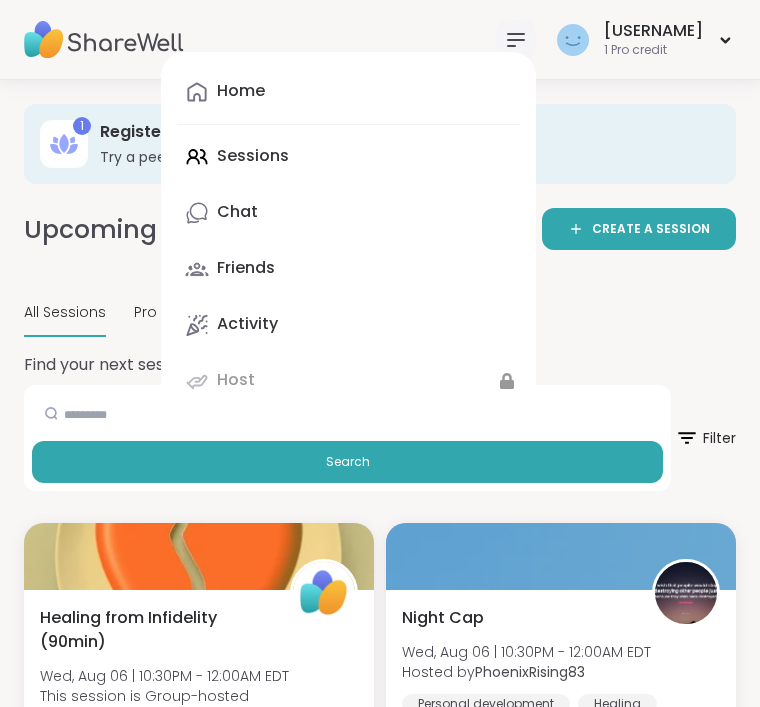 click on "Chat" at bounding box center (348, 213) 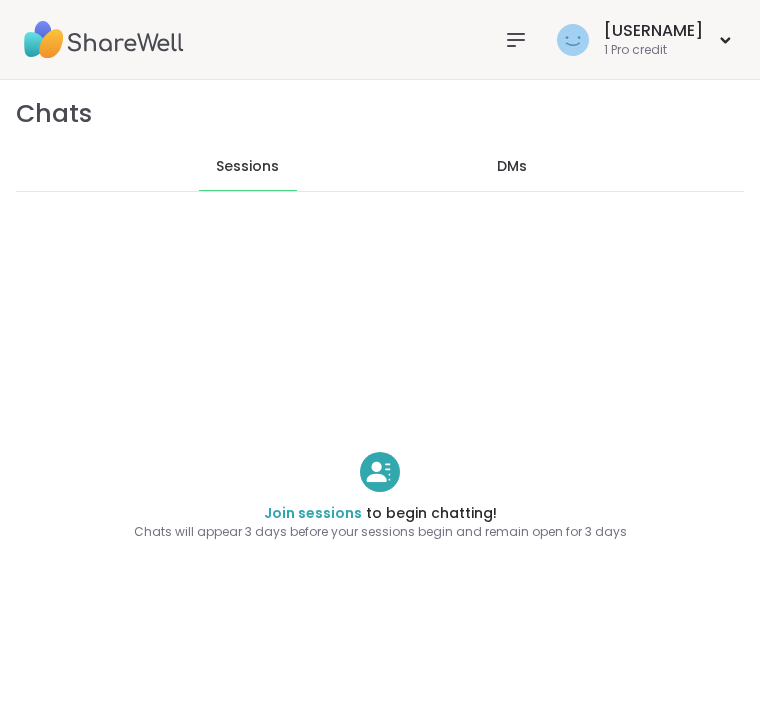 scroll, scrollTop: 0, scrollLeft: 0, axis: both 